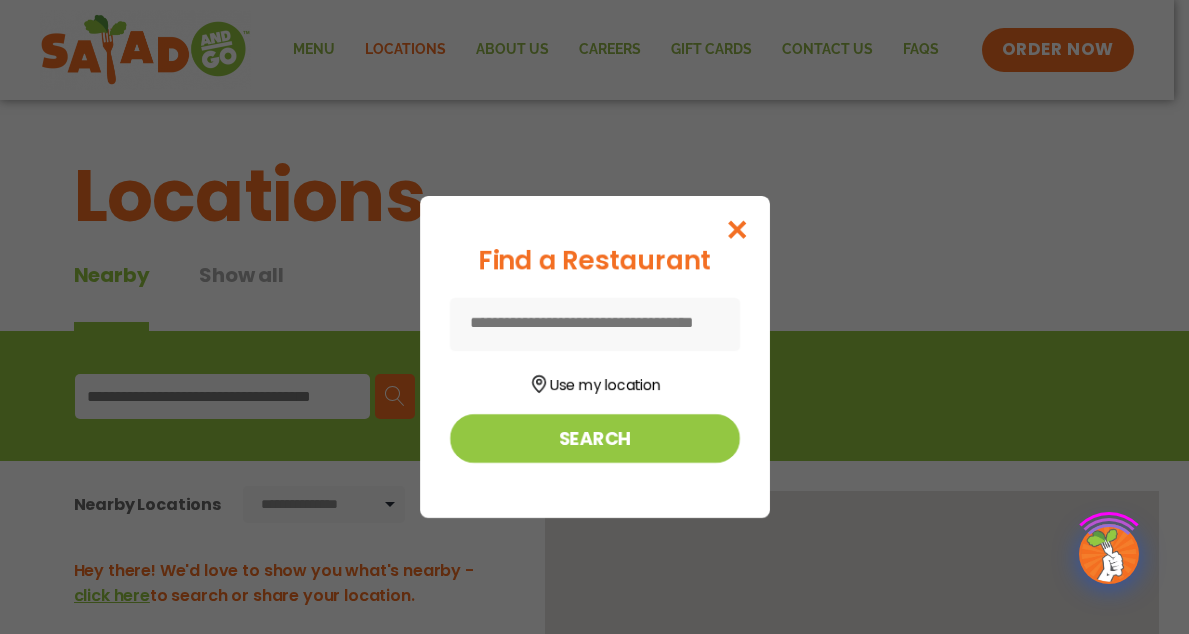 scroll, scrollTop: 0, scrollLeft: 0, axis: both 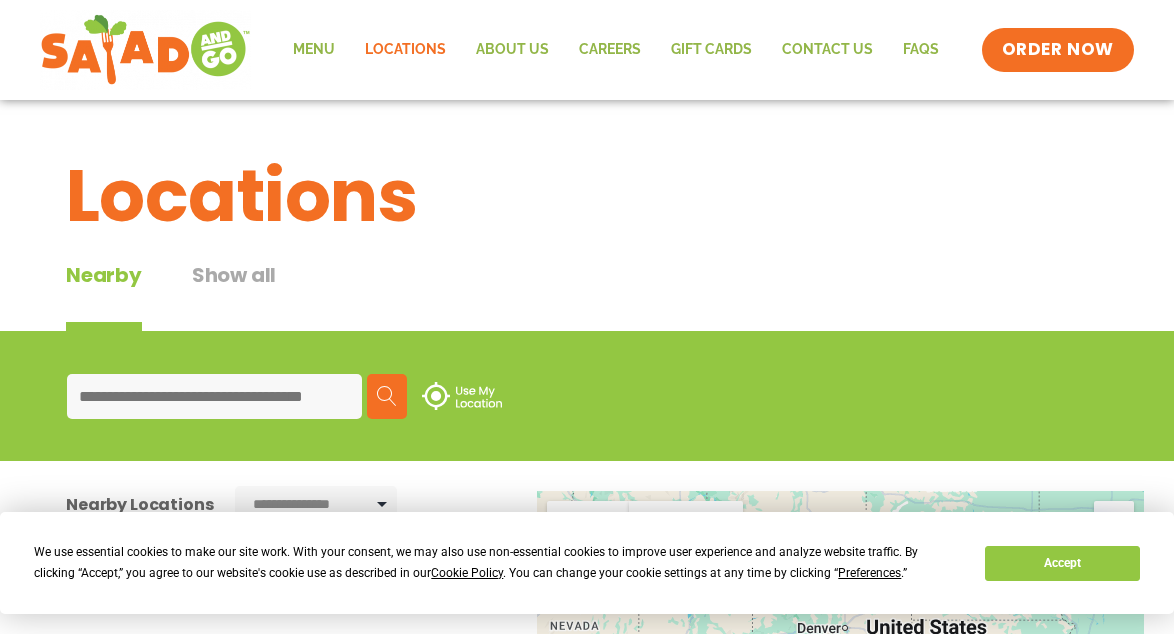 click at bounding box center [214, 396] 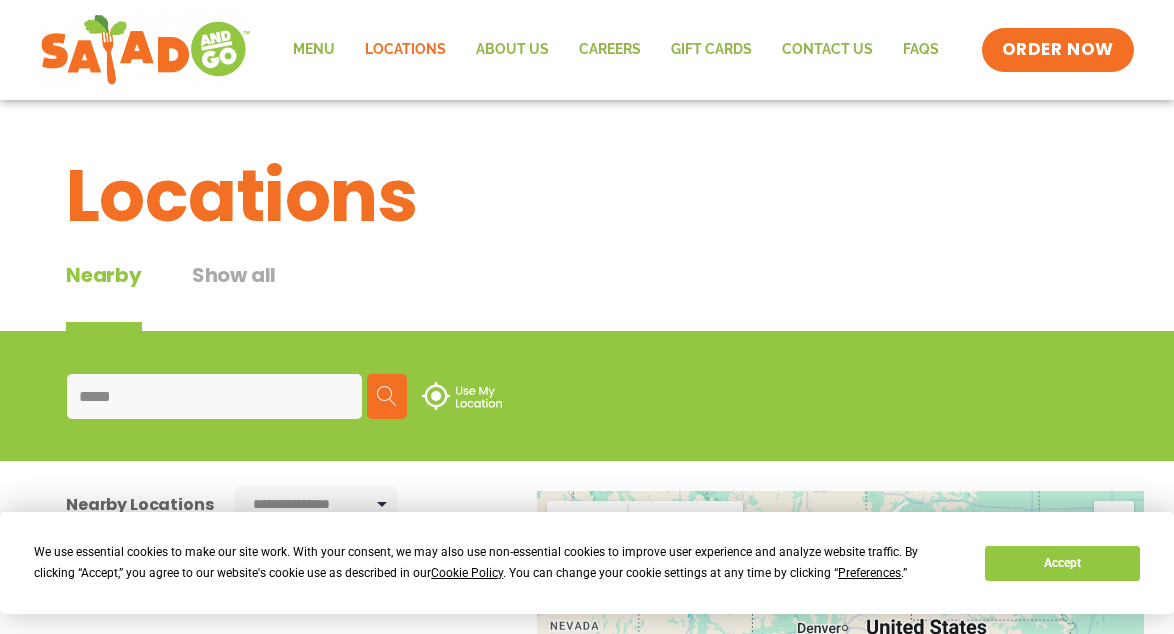click at bounding box center [387, 396] 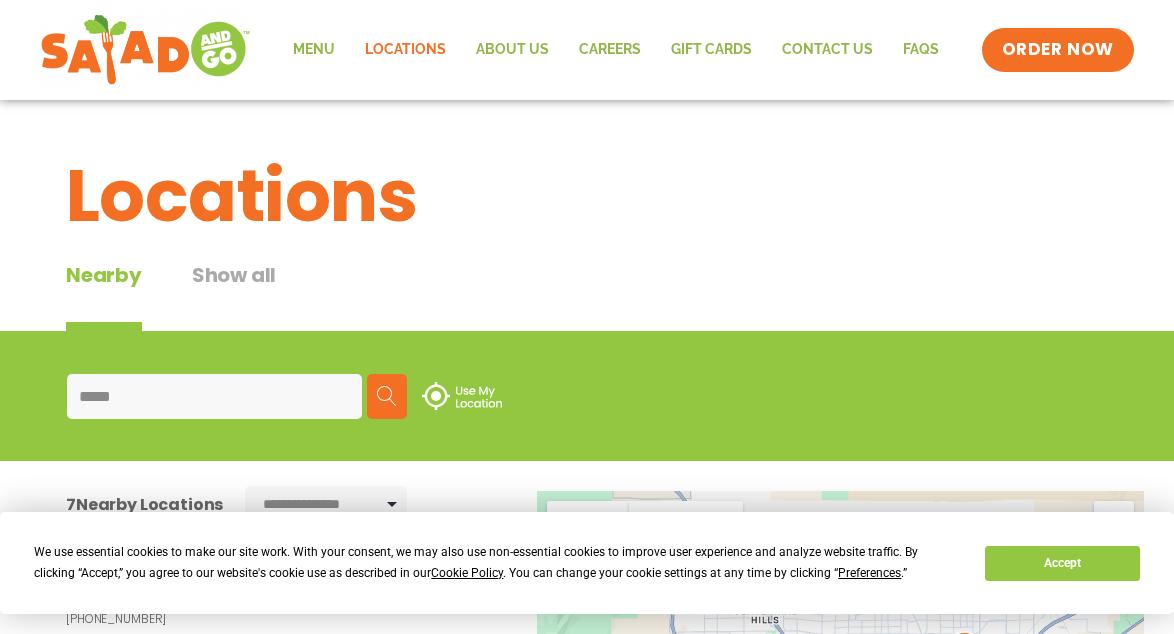 click at bounding box center [387, 396] 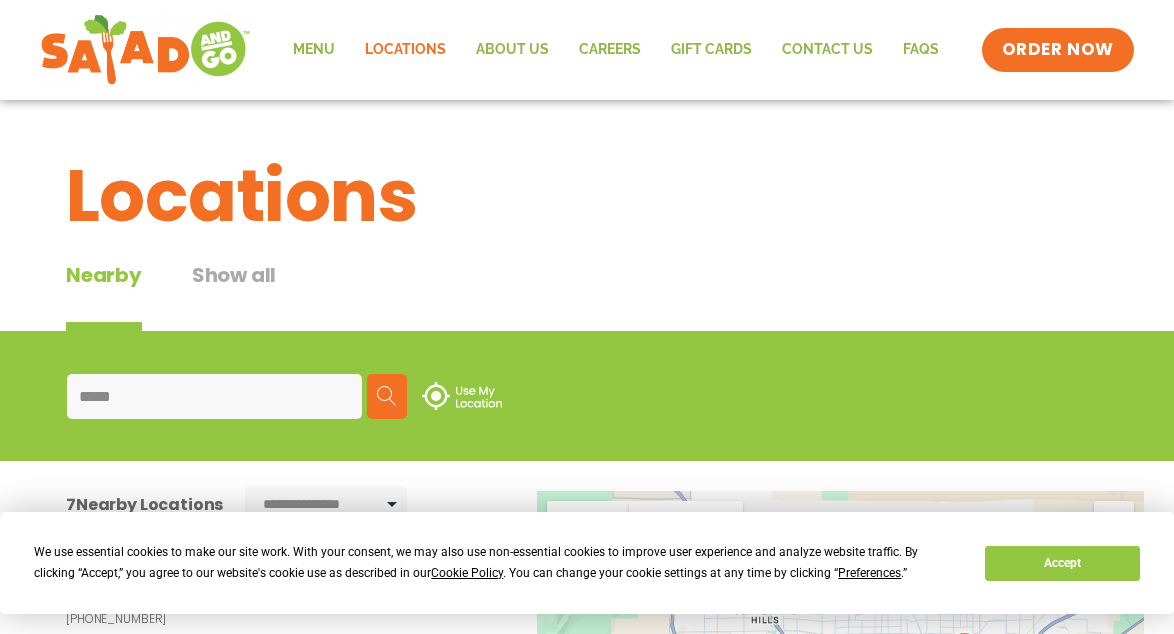 click on "*****" at bounding box center [214, 396] 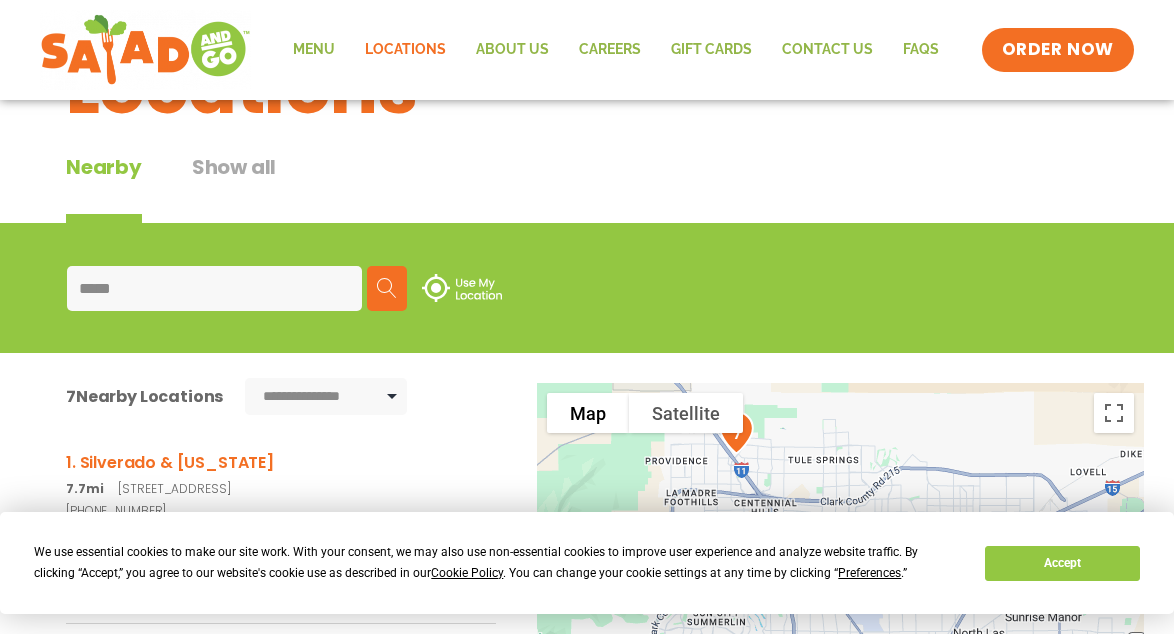 scroll, scrollTop: 170, scrollLeft: 0, axis: vertical 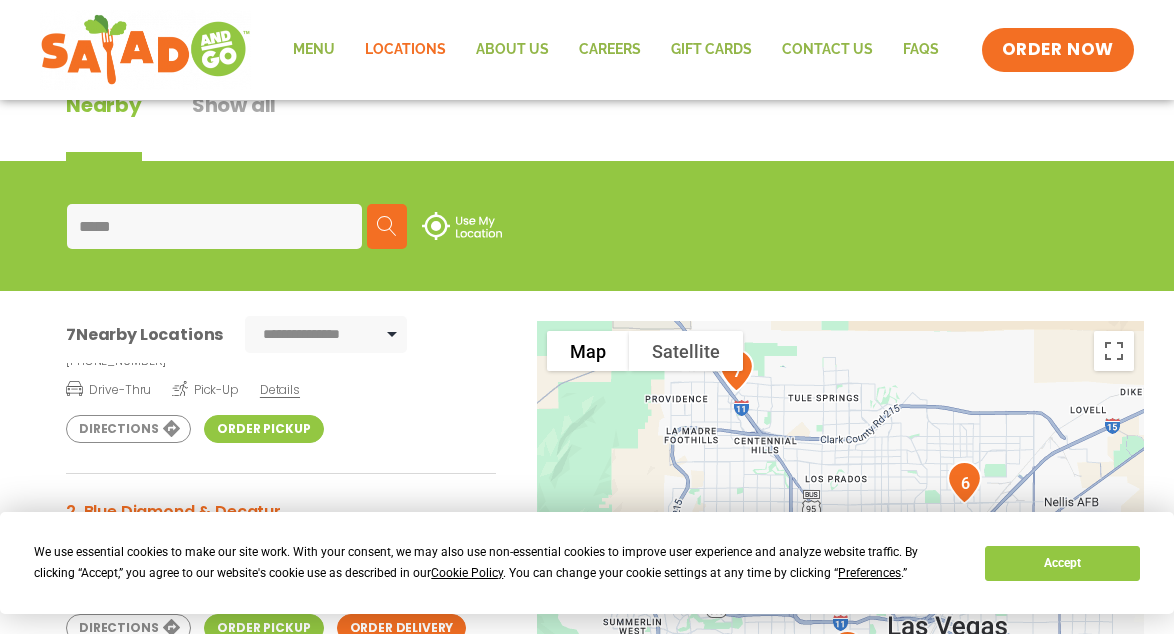 click on "Order Pickup" at bounding box center (263, 429) 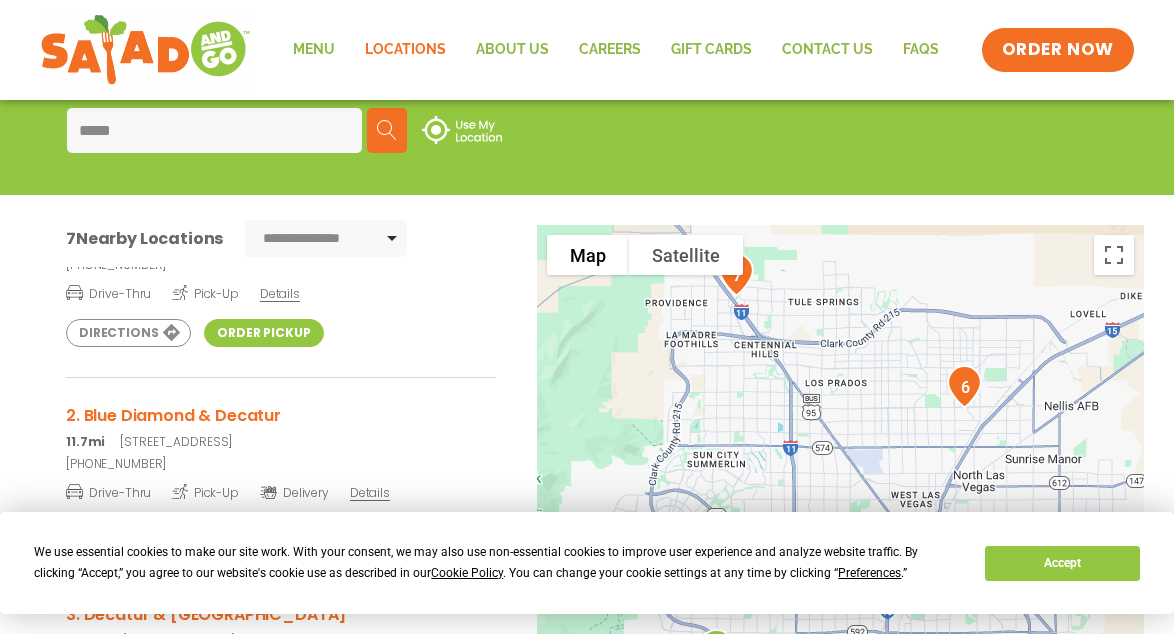 scroll, scrollTop: 256, scrollLeft: 0, axis: vertical 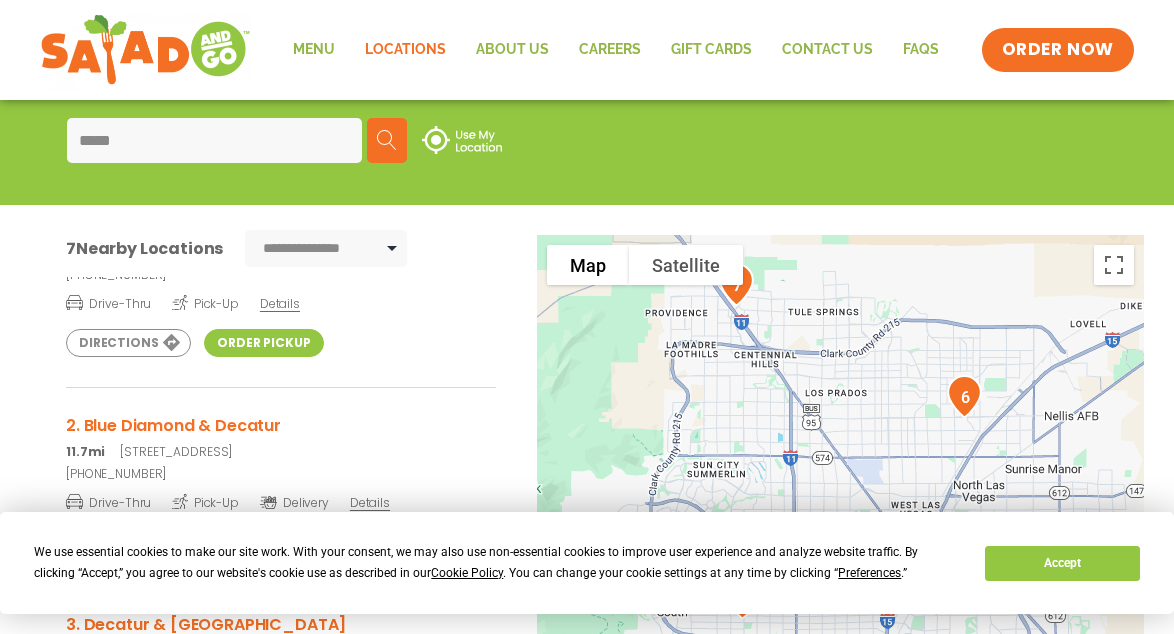 click on "Order Pickup" at bounding box center (263, 343) 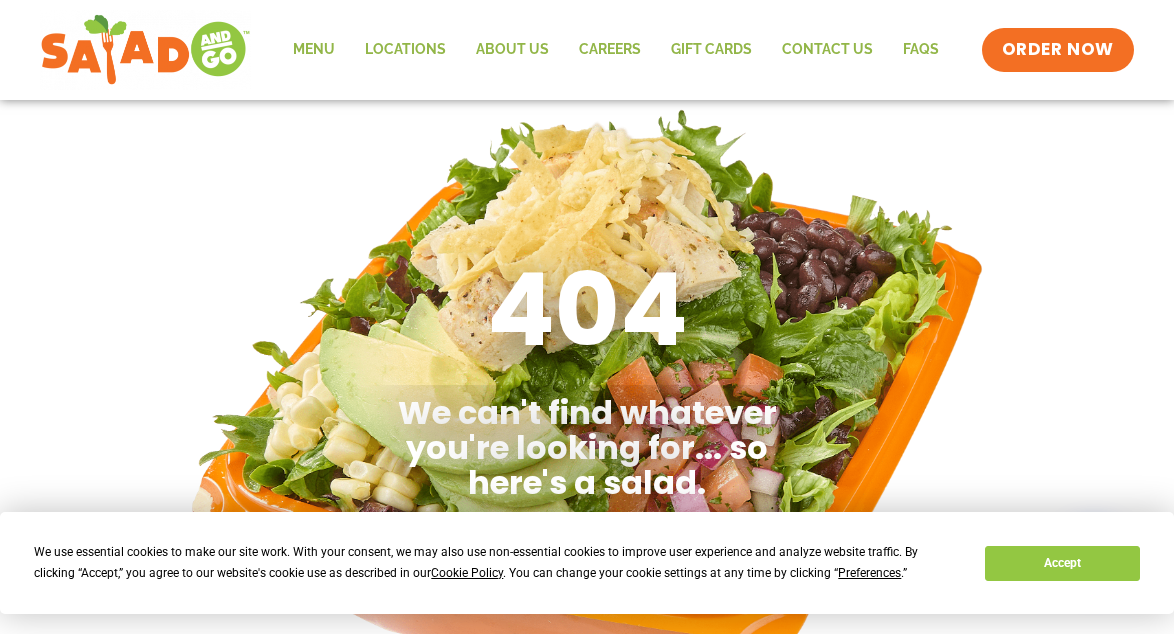 scroll, scrollTop: 0, scrollLeft: 0, axis: both 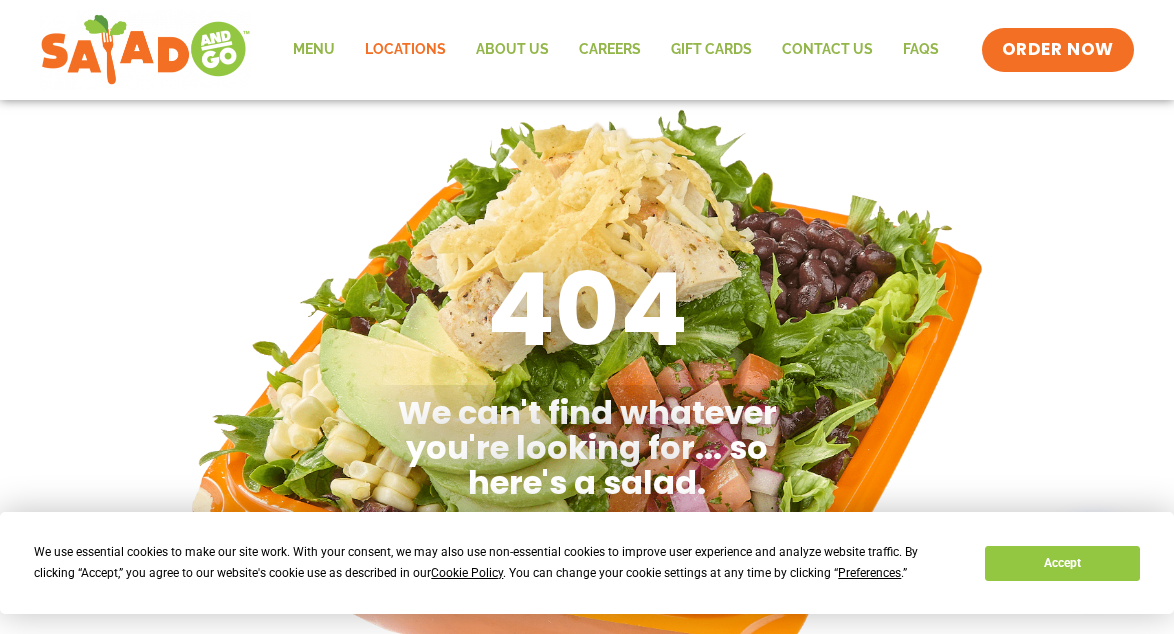 click on "Locations" 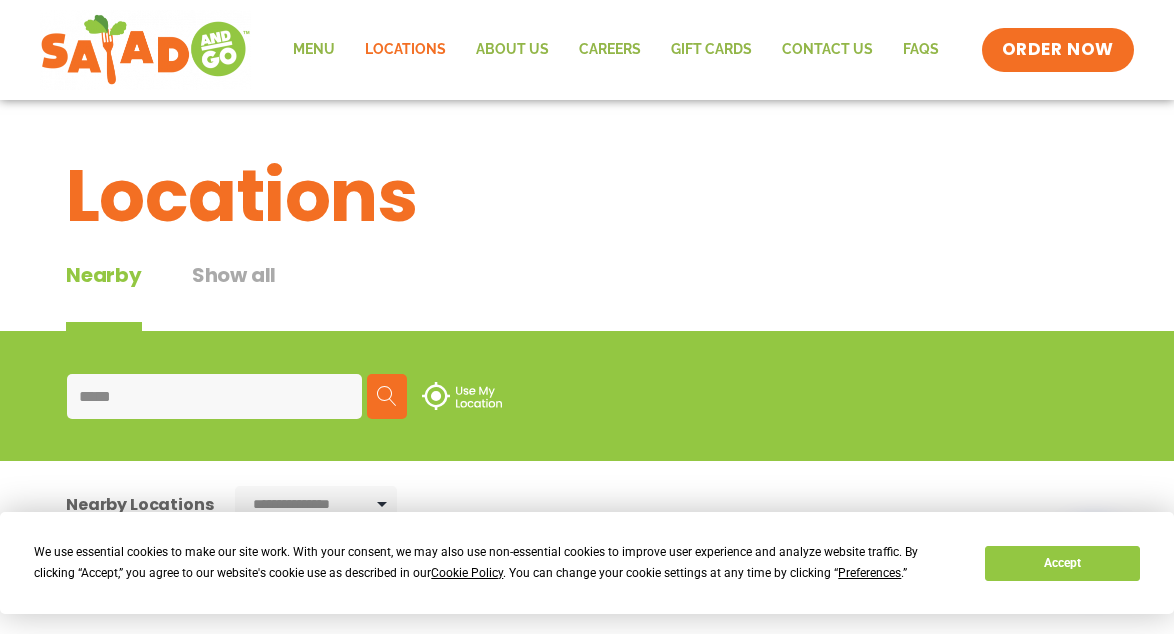 scroll, scrollTop: 0, scrollLeft: 0, axis: both 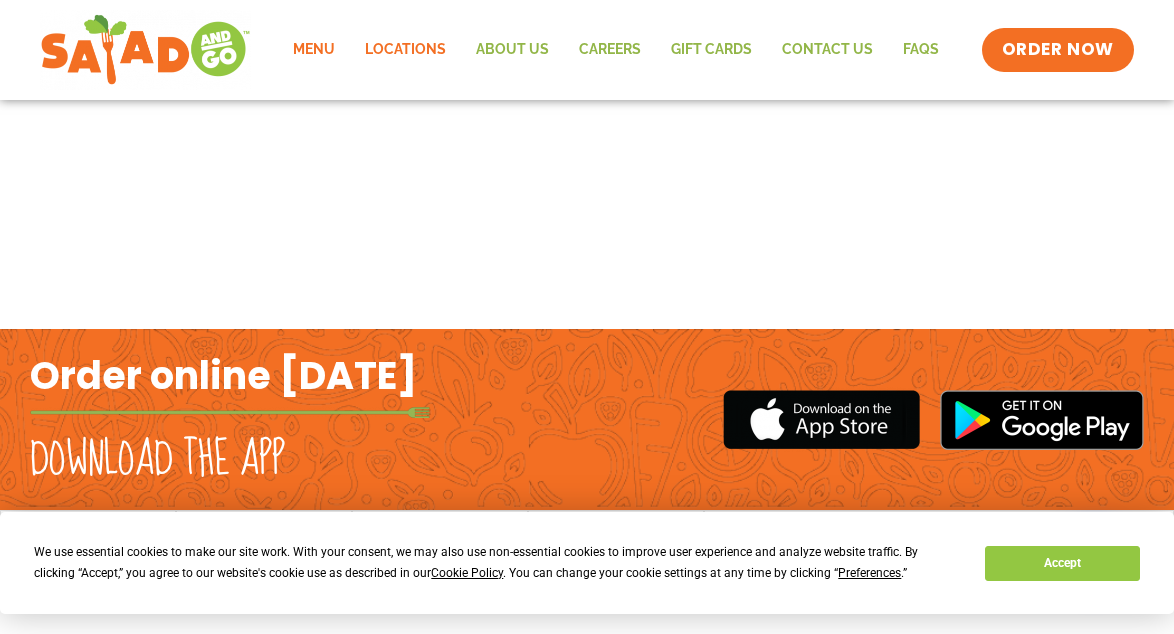 click on "Menu" 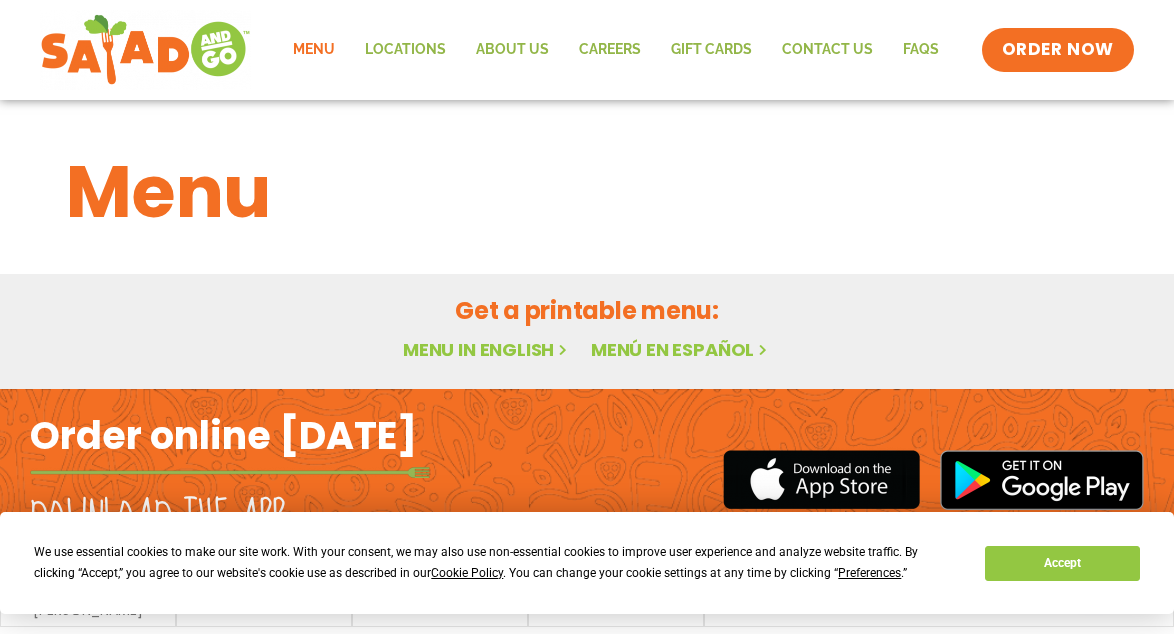 scroll, scrollTop: 0, scrollLeft: 0, axis: both 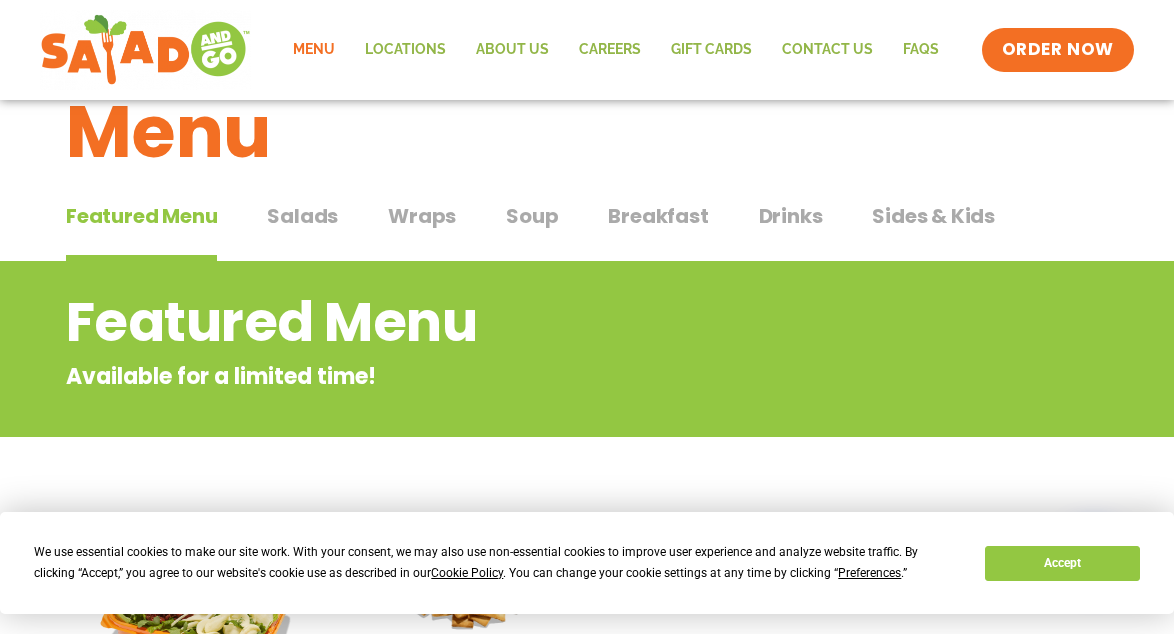 click on "Featured Menu" at bounding box center [506, 322] 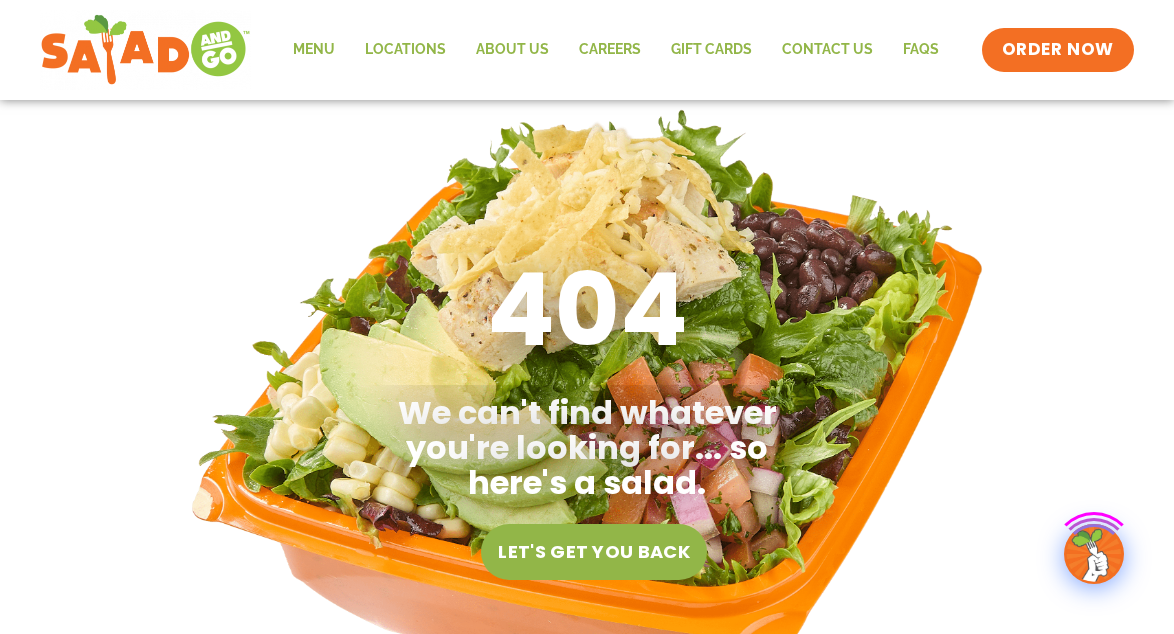 scroll, scrollTop: 0, scrollLeft: 0, axis: both 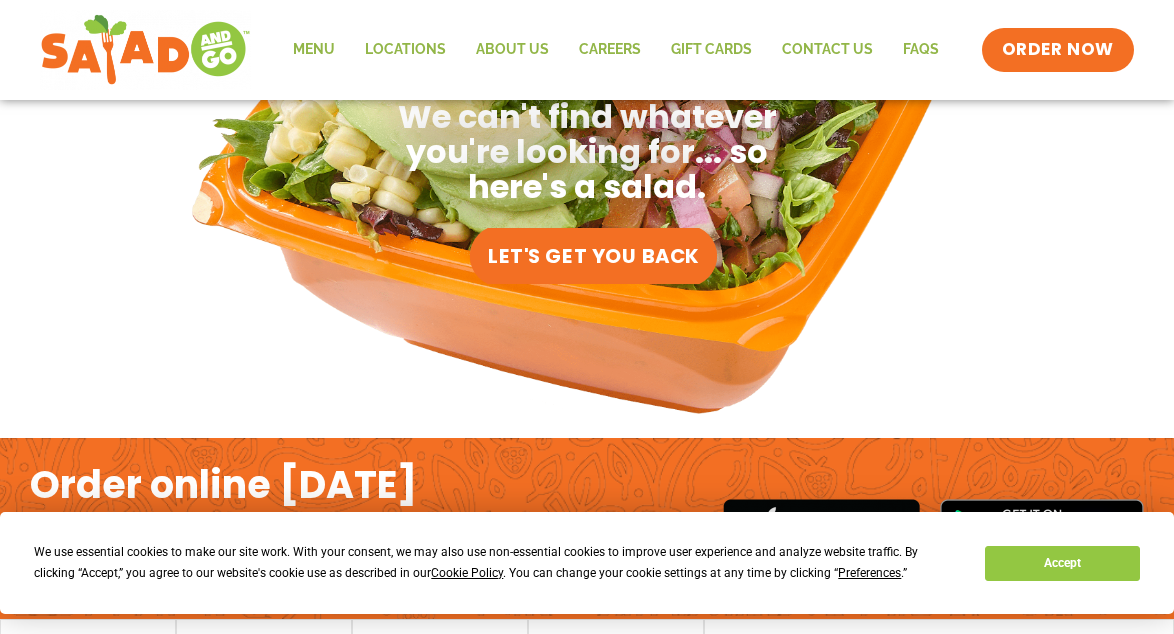 click on "Let's get you back" at bounding box center [594, 256] 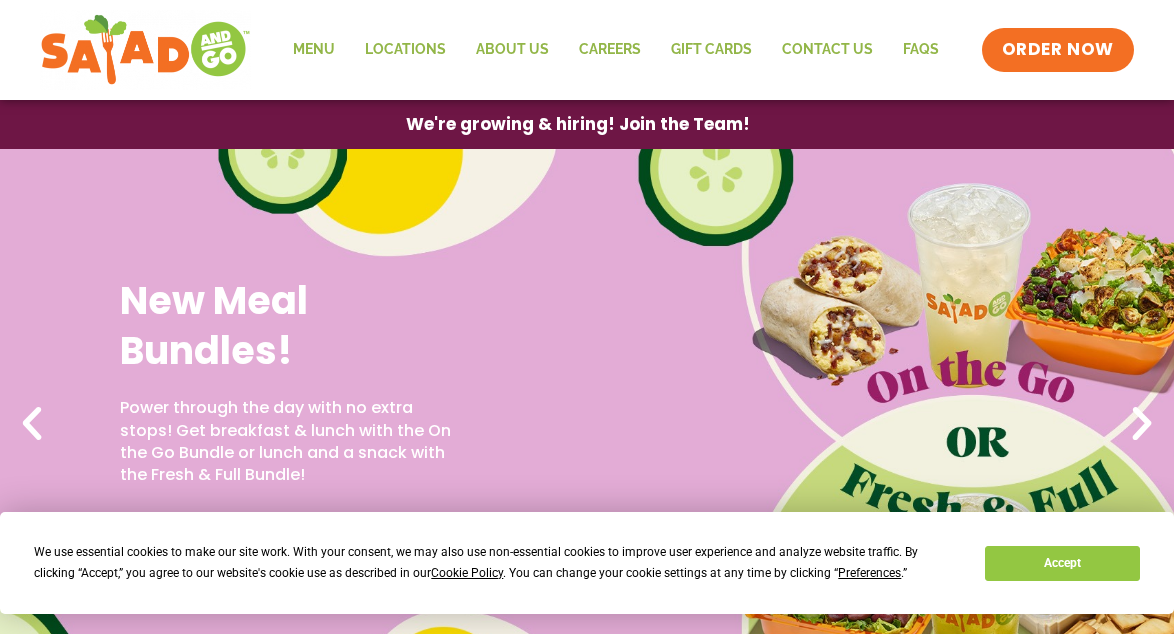scroll, scrollTop: 0, scrollLeft: 0, axis: both 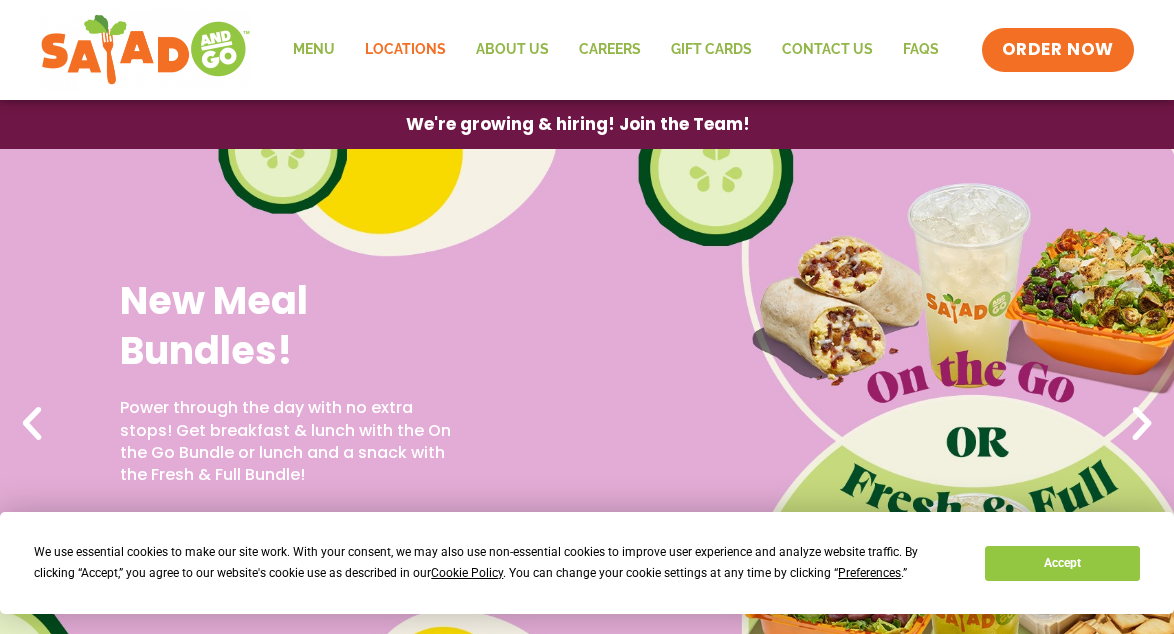 click on "Locations" 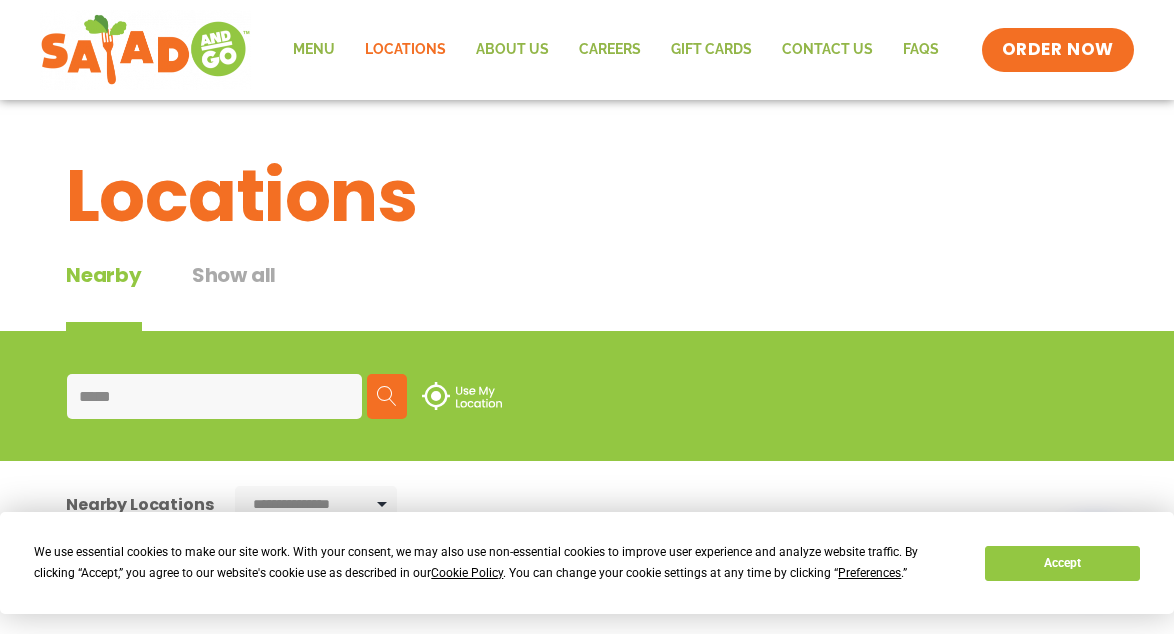 scroll, scrollTop: 0, scrollLeft: 0, axis: both 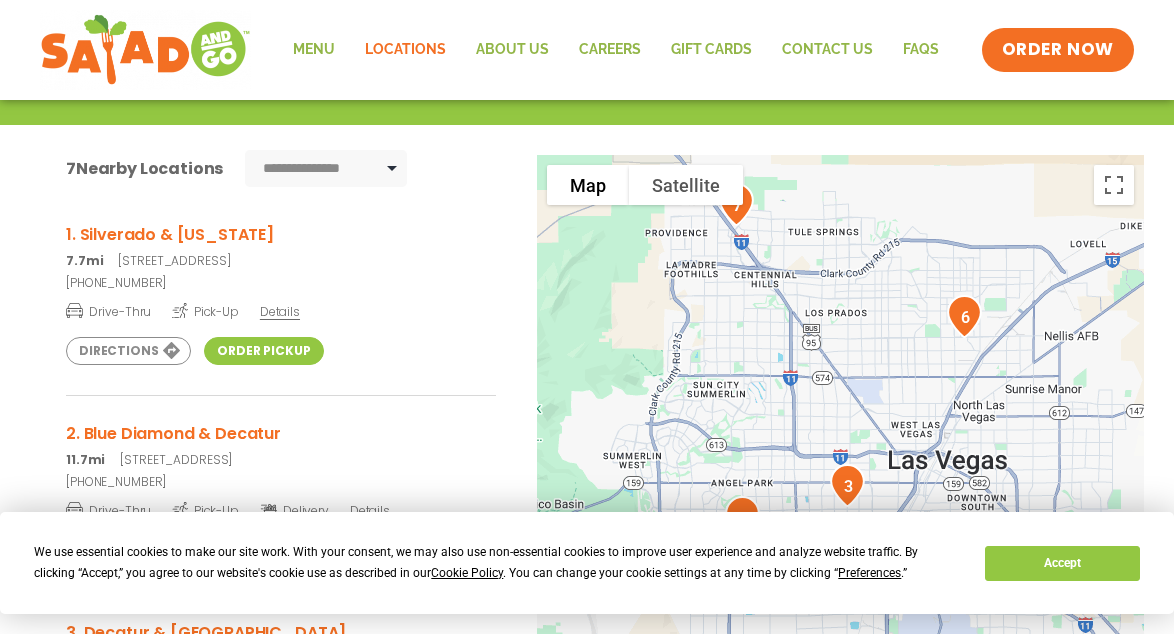 click on "Order Pickup" at bounding box center [263, 351] 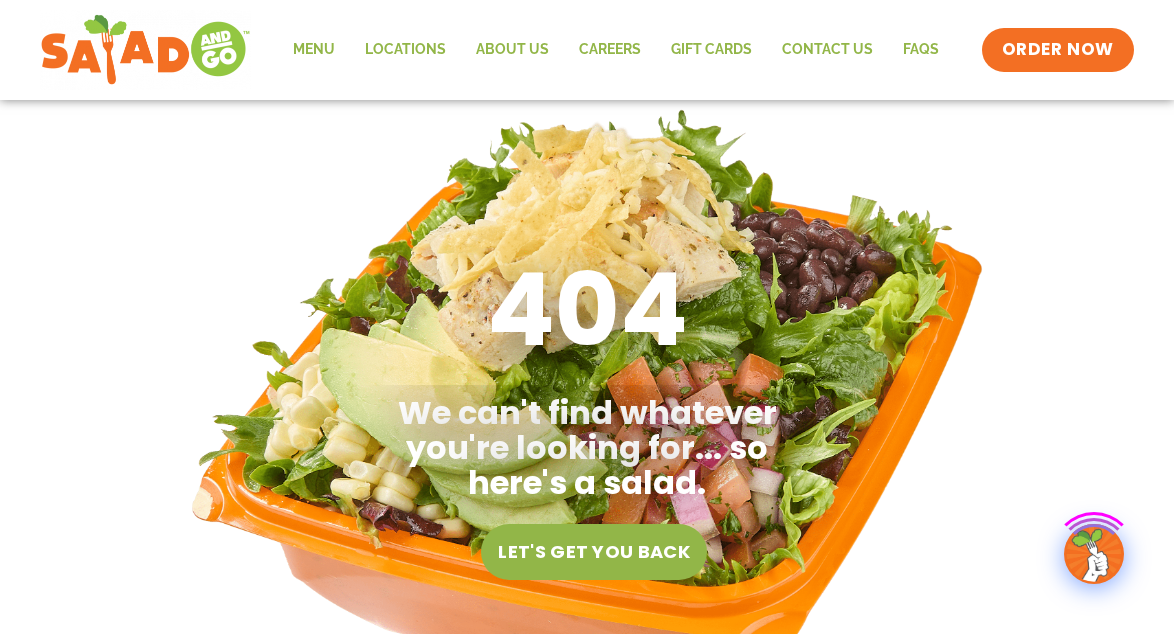scroll, scrollTop: 0, scrollLeft: 0, axis: both 